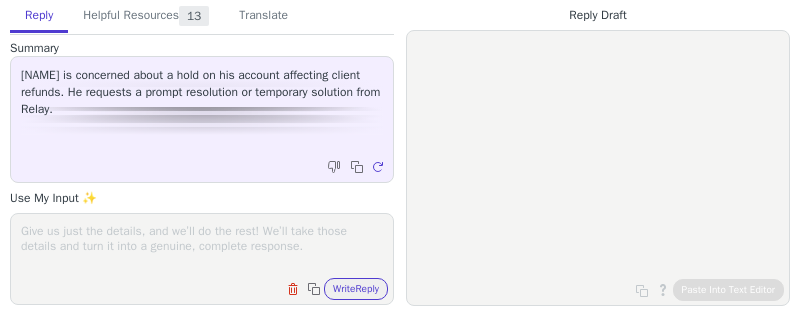 scroll, scrollTop: 0, scrollLeft: 0, axis: both 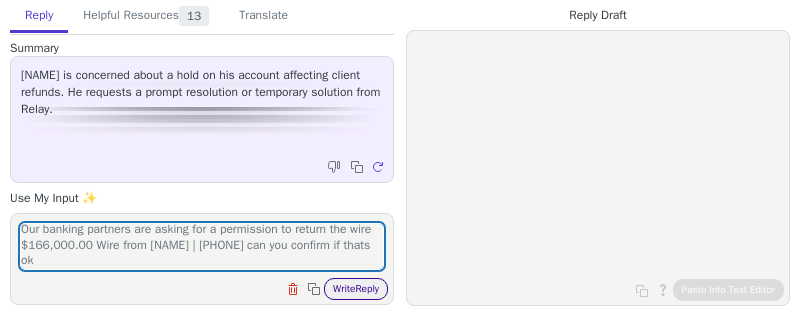 click on "Write  Reply" at bounding box center [356, 289] 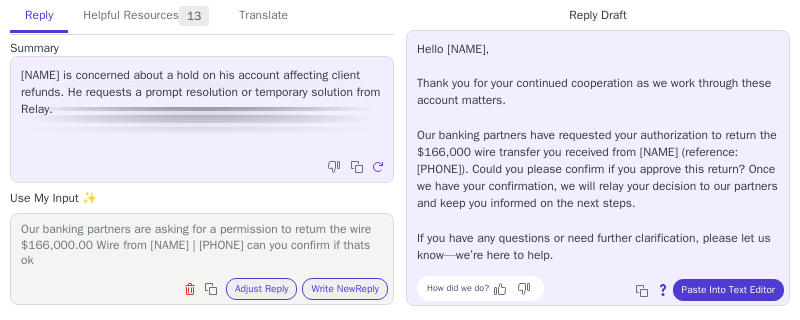 click on "Hi Muhammad,
Our banking partners are asking for a permission to return the wire $166,000.00 Wire from TUNG CHEN CHUNG | 2025060200247651 can you confirm if thats ok" at bounding box center (202, 246) 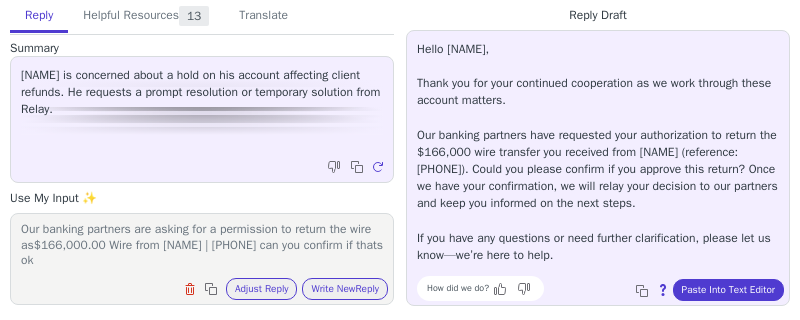 scroll, scrollTop: 31, scrollLeft: 0, axis: vertical 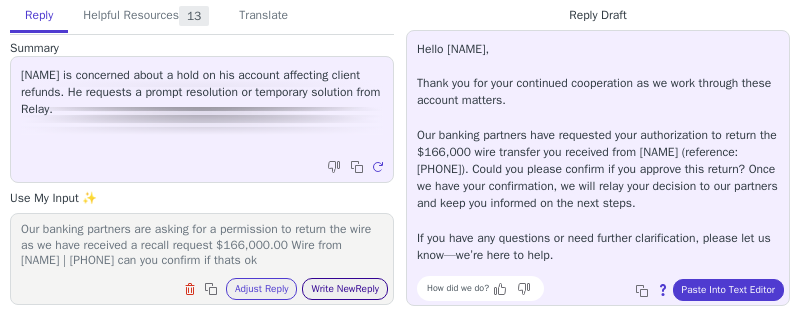 type on "Hi Muhammad,
Our banking partners are asking for a permission to return the wire as we have received a recall request $166,000.00 Wire from TUNG CHEN CHUNG | 2025060200247651 can you confirm if thats ok" 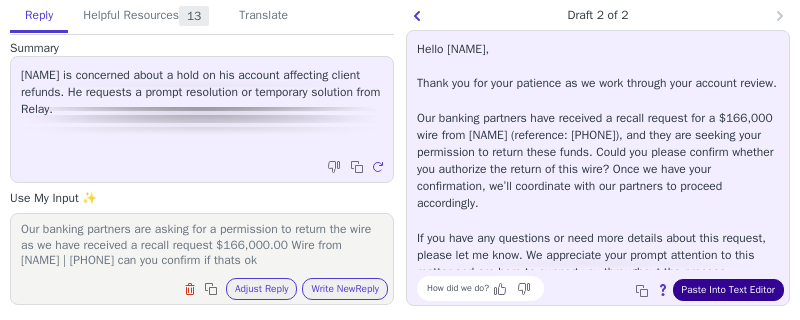 click on "Paste Into Text Editor" at bounding box center [728, 290] 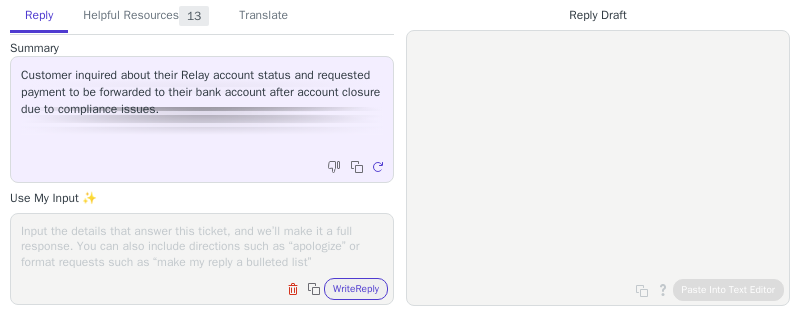 scroll, scrollTop: 0, scrollLeft: 0, axis: both 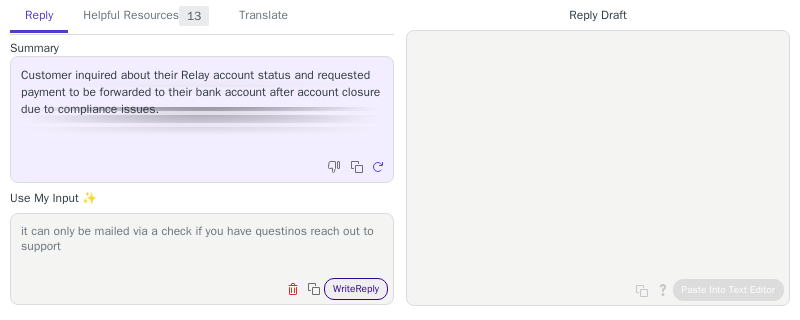 type on "it can only be mailed via a check if you have questinos reach out to support" 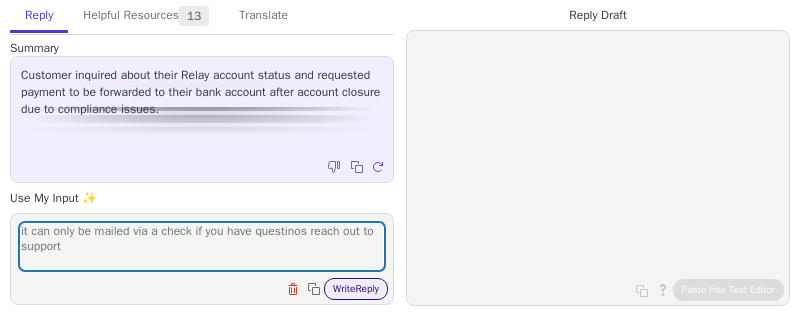 click on "Write  Reply" at bounding box center (356, 289) 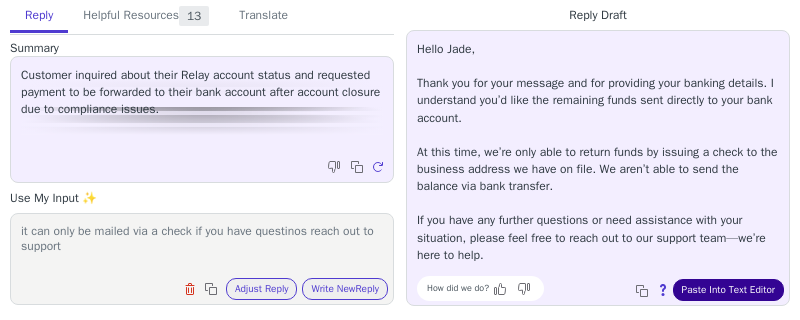click on "Paste Into Text Editor" at bounding box center (728, 290) 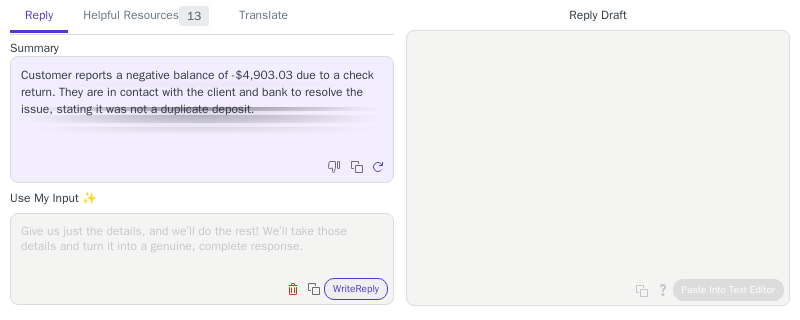 scroll, scrollTop: 0, scrollLeft: 0, axis: both 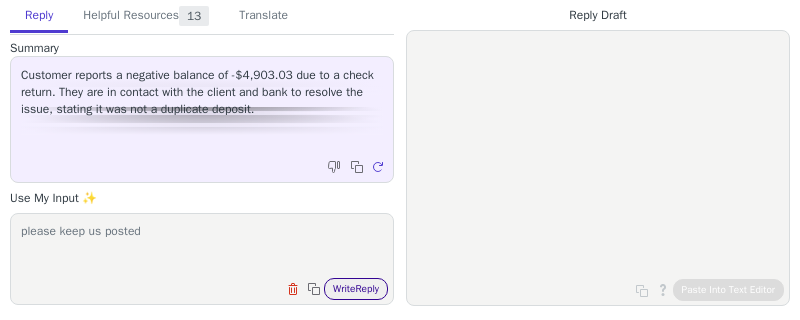 type on "please keep us posted" 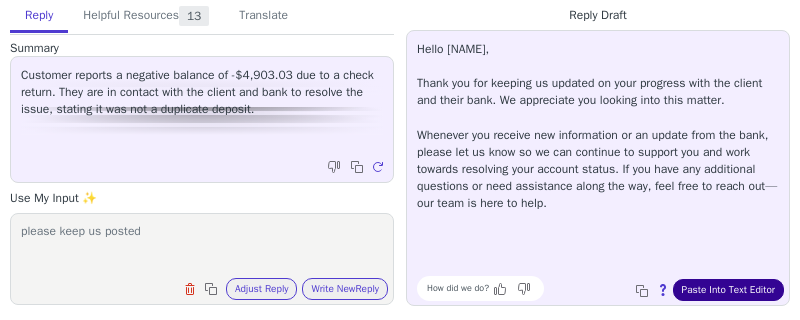 click on "Paste Into Text Editor" at bounding box center [728, 290] 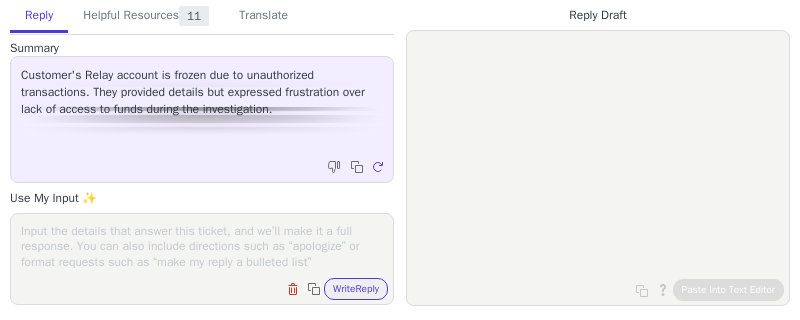 scroll, scrollTop: 0, scrollLeft: 0, axis: both 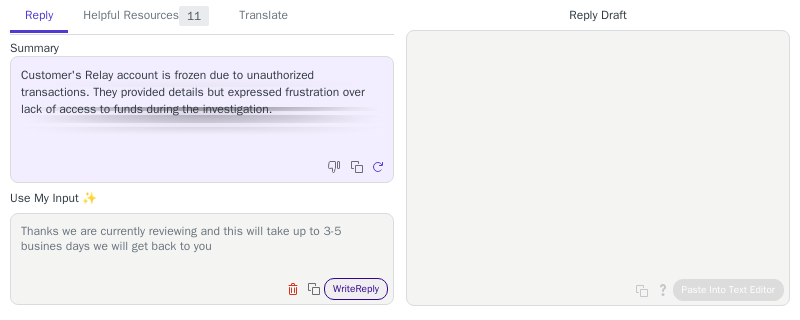 type on "Thanks we are currently reviewing and this will take up to 3-5 busines days we will get back to you" 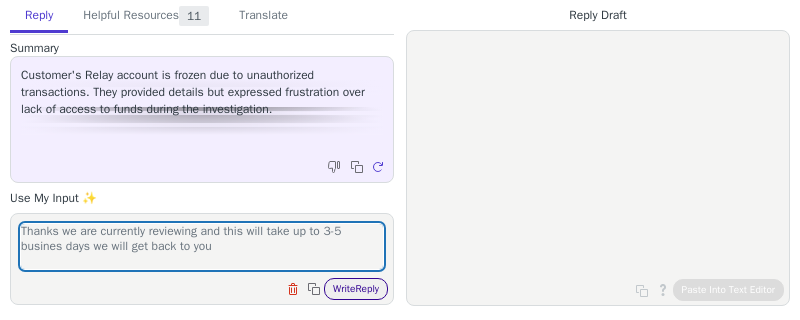 click on "Write  Reply" at bounding box center [356, 289] 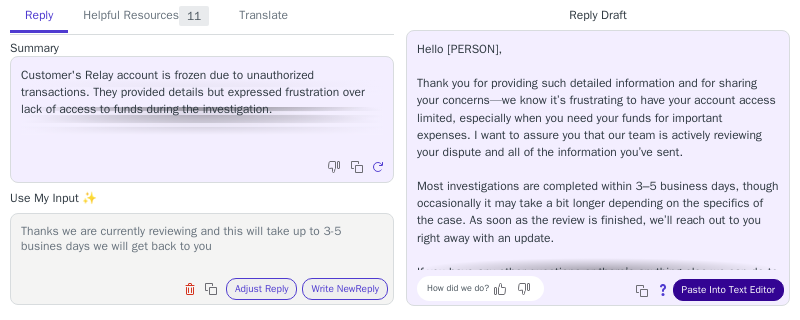 click on "Paste Into Text Editor" at bounding box center [728, 290] 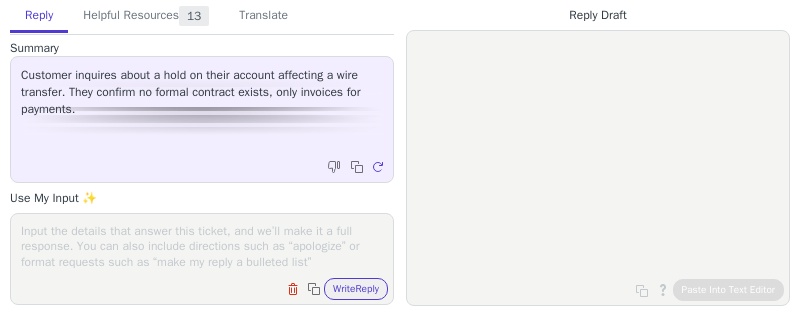scroll, scrollTop: 0, scrollLeft: 0, axis: both 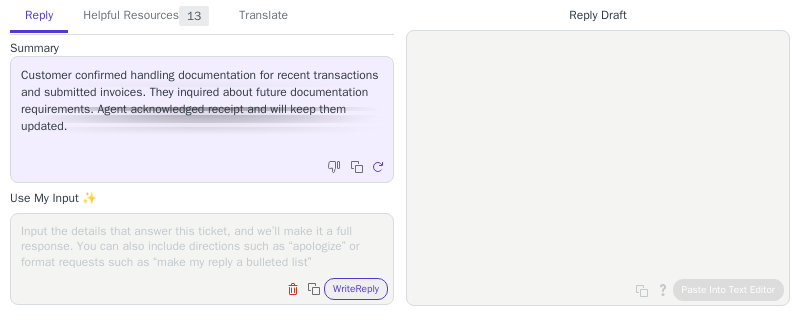 click at bounding box center (202, 246) 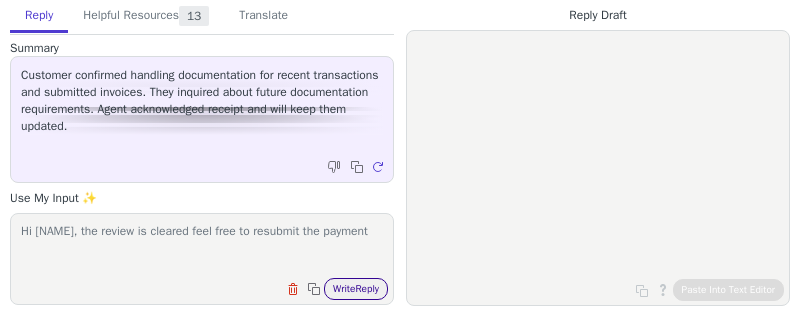 type on "Hi tomas, the review is cleared feel free to resubmit the payment" 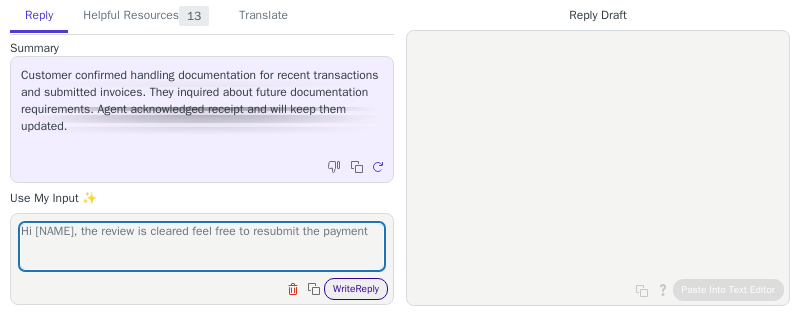 click on "Write  Reply" at bounding box center (356, 289) 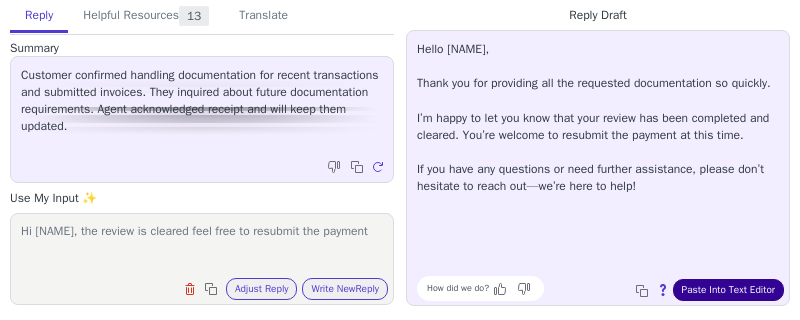 click on "Paste Into Text Editor" at bounding box center [728, 290] 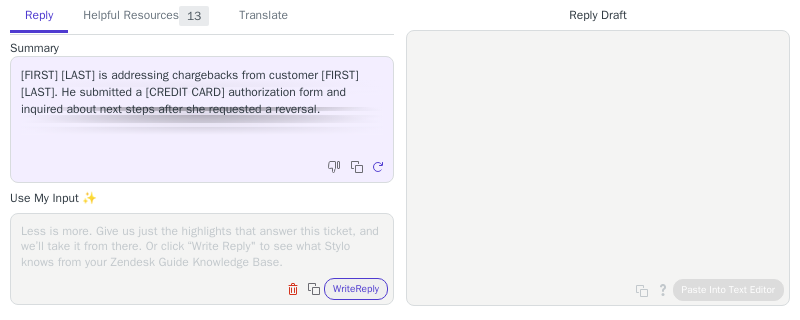 scroll, scrollTop: 0, scrollLeft: 0, axis: both 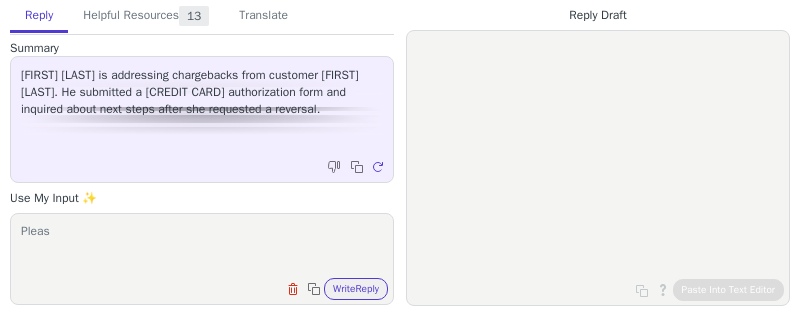 type on "Please" 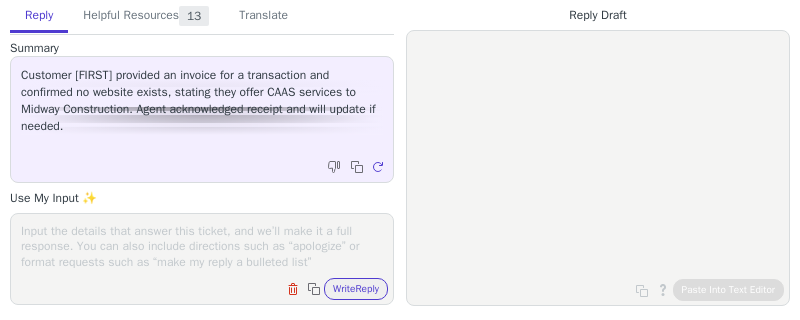 scroll, scrollTop: 0, scrollLeft: 0, axis: both 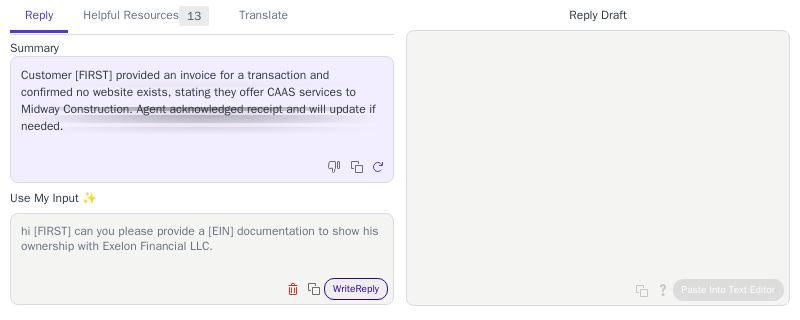 type on "hi [FIRST] can you please provide a [EIN] documentation to show his ownership with Exelon Financial LLC." 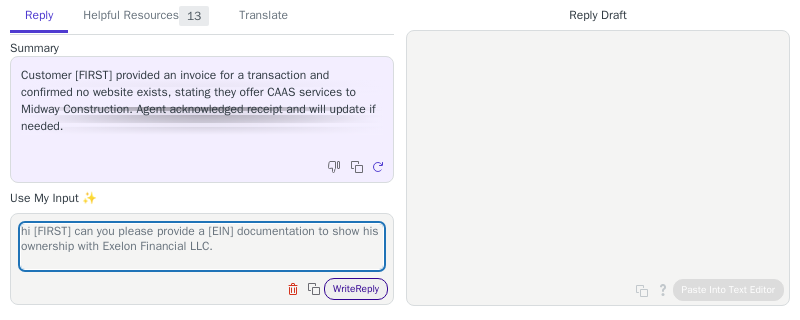 click on "Write  Reply" at bounding box center (356, 289) 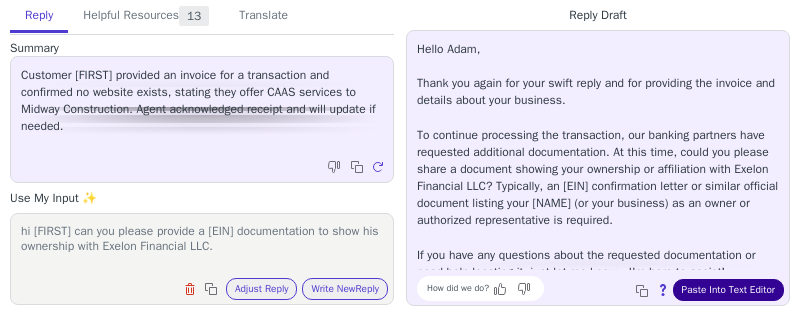 click on "Paste Into Text Editor" at bounding box center [728, 290] 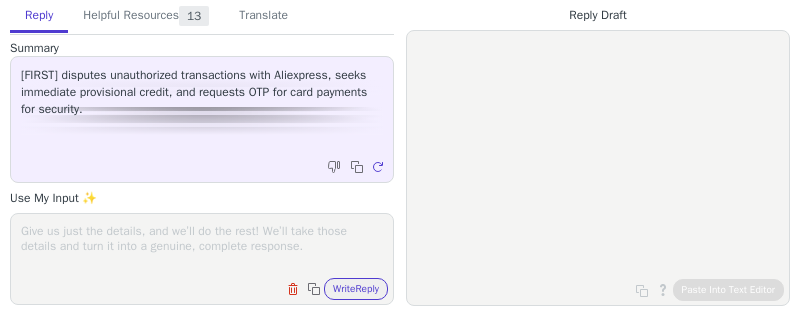 scroll, scrollTop: 0, scrollLeft: 0, axis: both 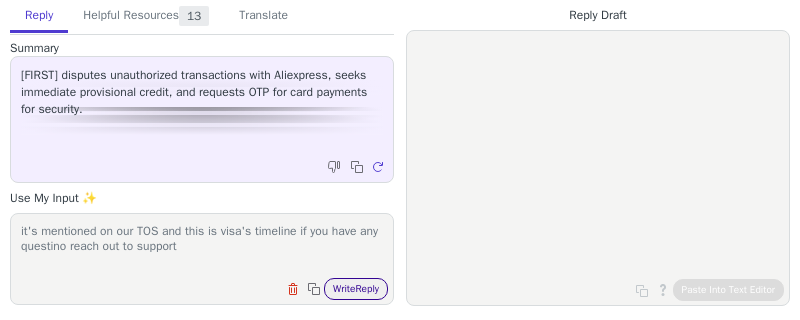 type on "it's mentioned on our TOS and this is visa's timeline if you have any questino reach out to support" 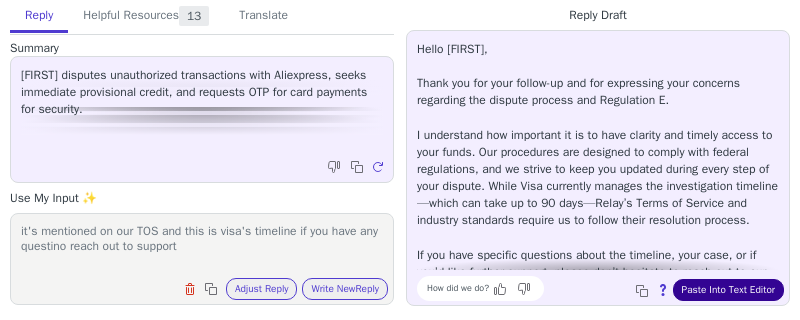 click on "Paste Into Text Editor" at bounding box center [728, 290] 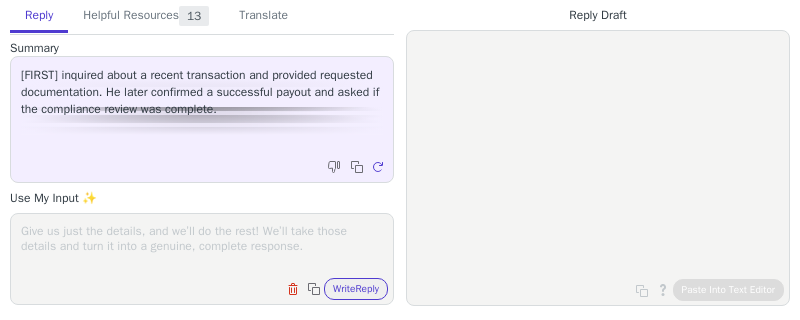 scroll, scrollTop: 0, scrollLeft: 0, axis: both 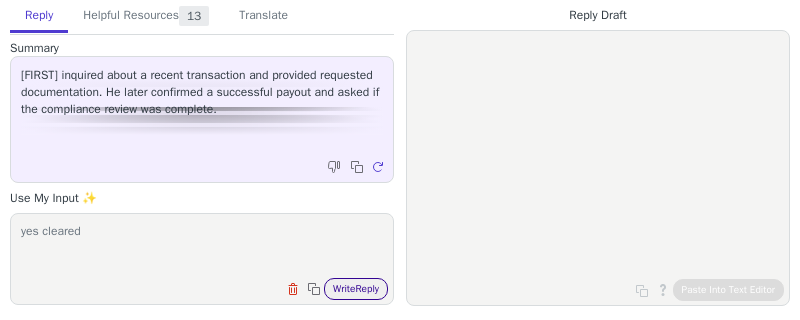 type on "yes cleared" 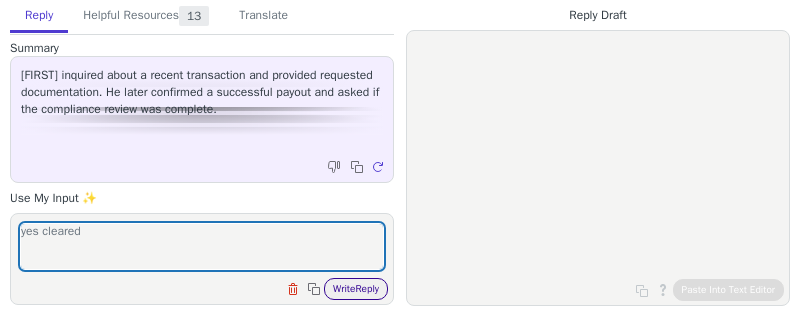 click on "Write  Reply" at bounding box center (356, 289) 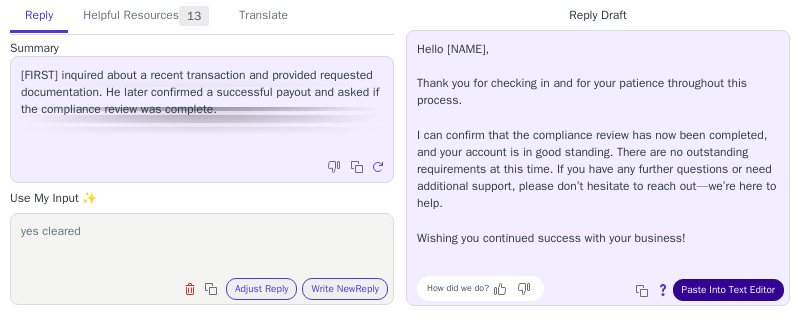 click on "Paste Into Text Editor" at bounding box center [728, 290] 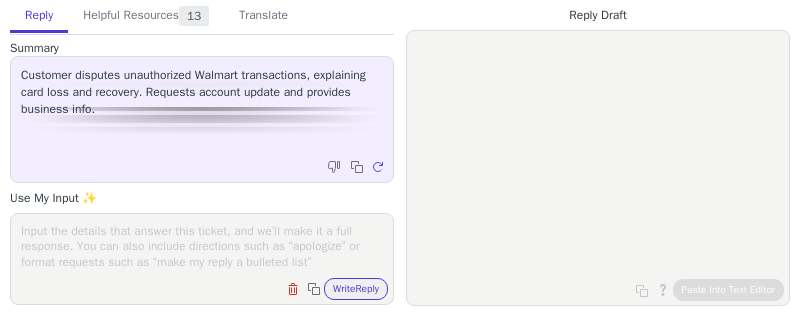 scroll, scrollTop: 0, scrollLeft: 0, axis: both 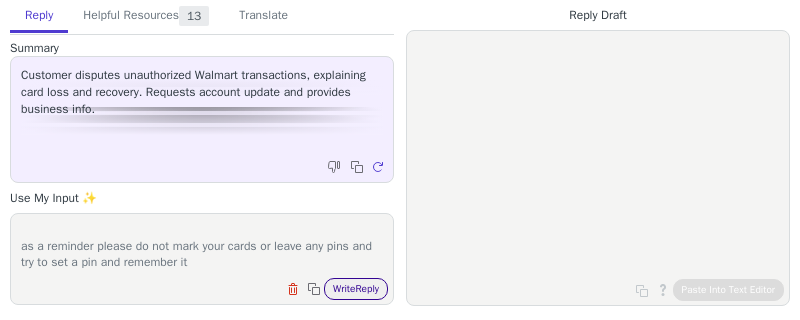 type on "we've received your response and the review time can take up to 3-5 business days
as a reminder please do not mark your cards or leave any pins and try to set a pin and remember it" 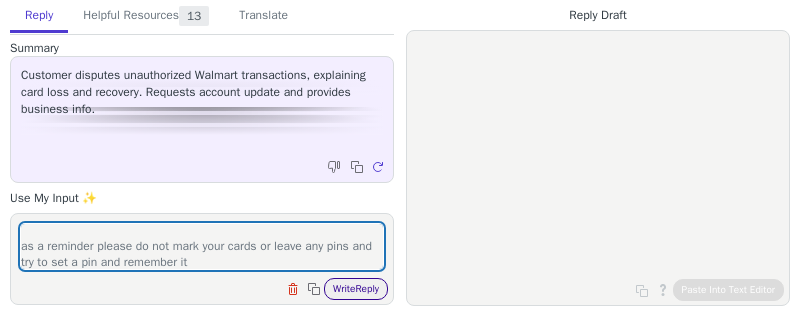 click on "Write  Reply" at bounding box center [356, 289] 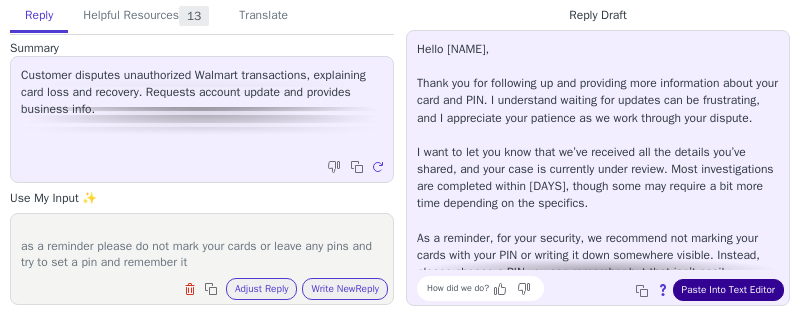 click on "Paste Into Text Editor" at bounding box center [728, 290] 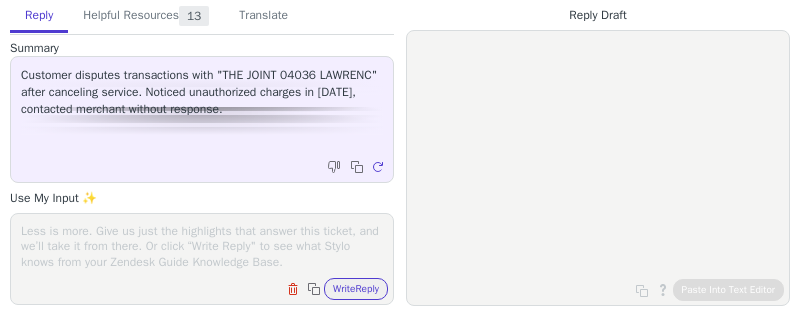 scroll, scrollTop: 0, scrollLeft: 0, axis: both 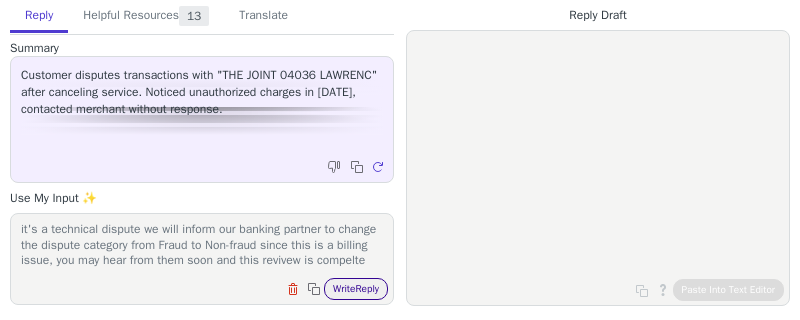 type on "Hi thanks for your response in this case this is not fraud but instead it's a technical dispute we will inform our banking partner to change the dispute category from Fraud to Non-fraud since this is a billing issue, you may hear from them soon and this revivew is compelte" 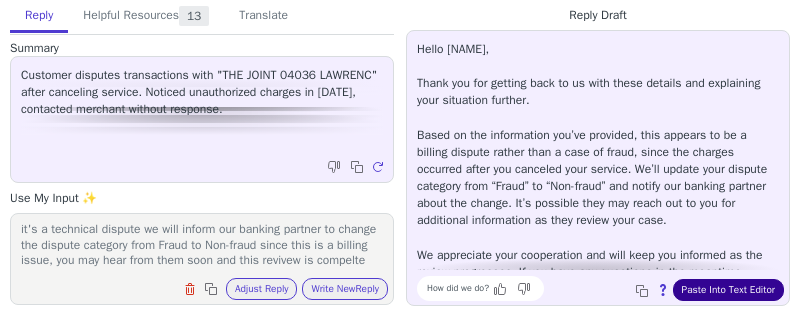 click on "Paste Into Text Editor" at bounding box center [728, 290] 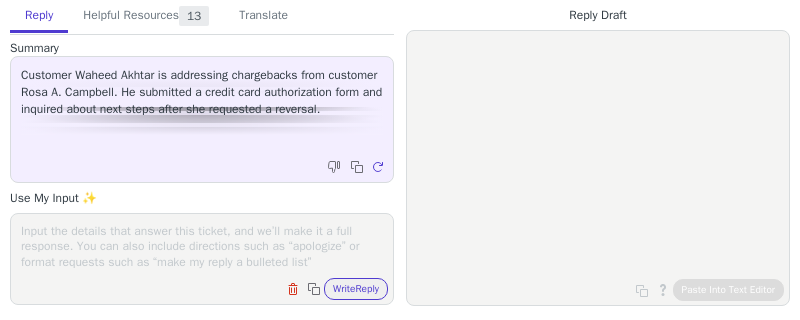 scroll, scrollTop: 0, scrollLeft: 0, axis: both 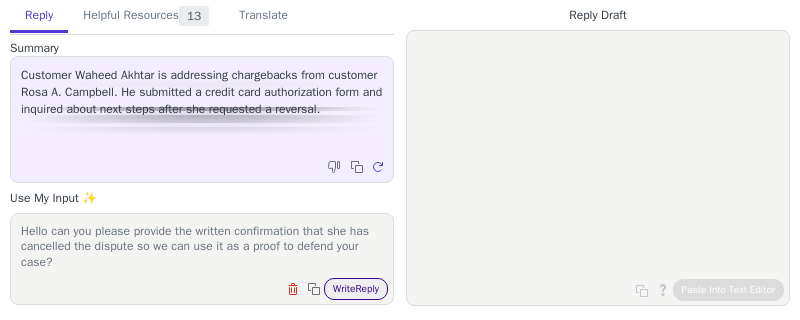 type on "Hello can you please provide the written confirmation that she has cancelled the dispute so we can use it as a proof to defend your case?" 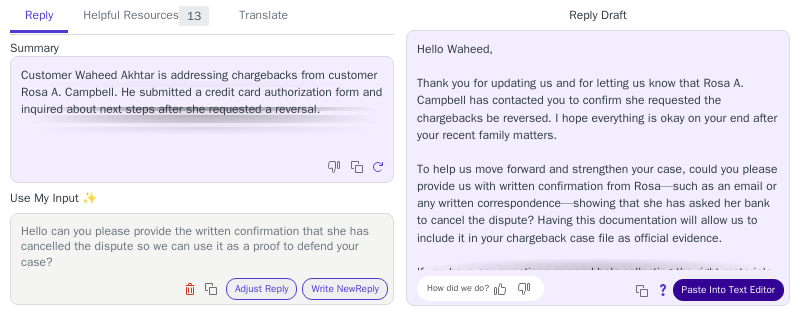 click on "Paste Into Text Editor" at bounding box center (728, 290) 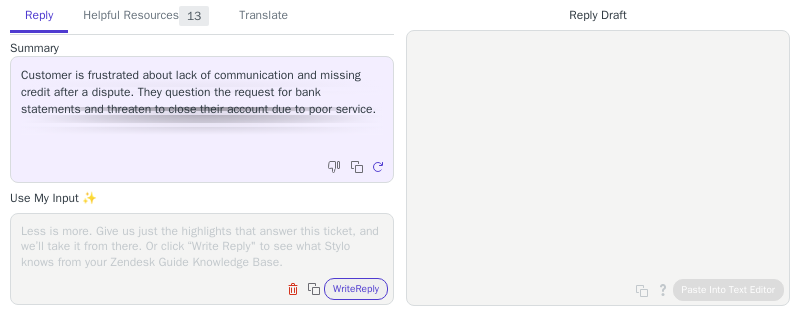 scroll, scrollTop: 0, scrollLeft: 0, axis: both 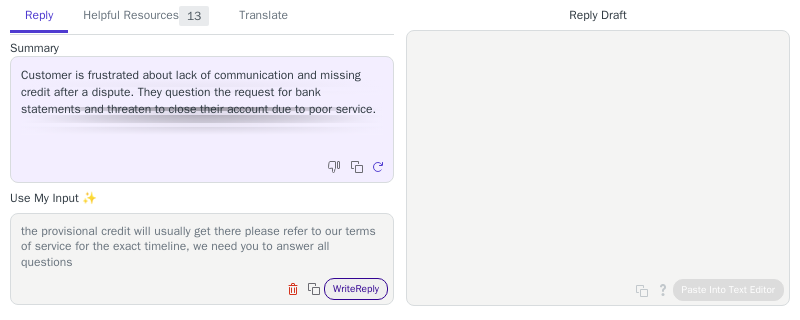 type on "the provisional credit will usually get there please refer to our terms of service for the exact timeline, we need you to answer all questions" 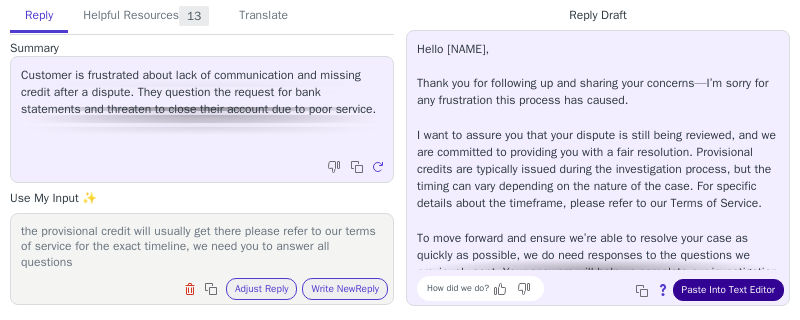 click on "Paste Into Text Editor" at bounding box center [728, 290] 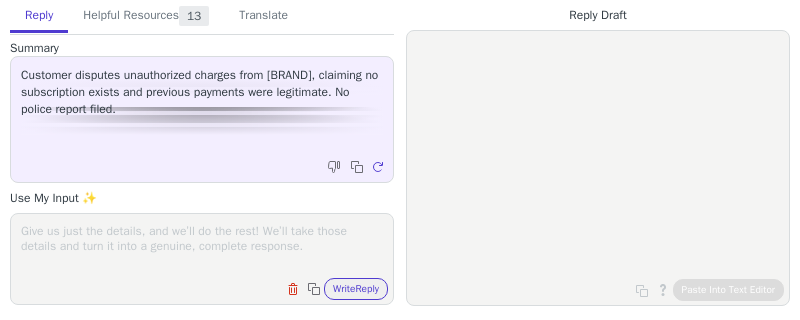 scroll, scrollTop: 0, scrollLeft: 0, axis: both 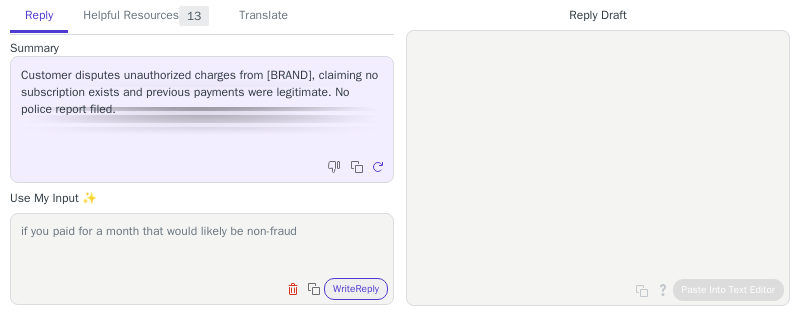 drag, startPoint x: 325, startPoint y: 230, endPoint x: 17, endPoint y: 230, distance: 308 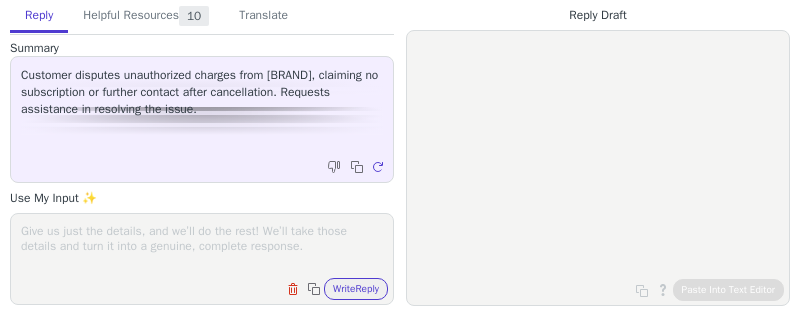 click at bounding box center (202, 246) 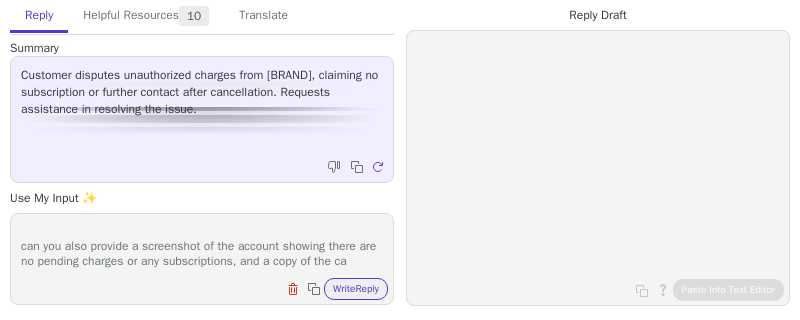 scroll, scrollTop: 77, scrollLeft: 0, axis: vertical 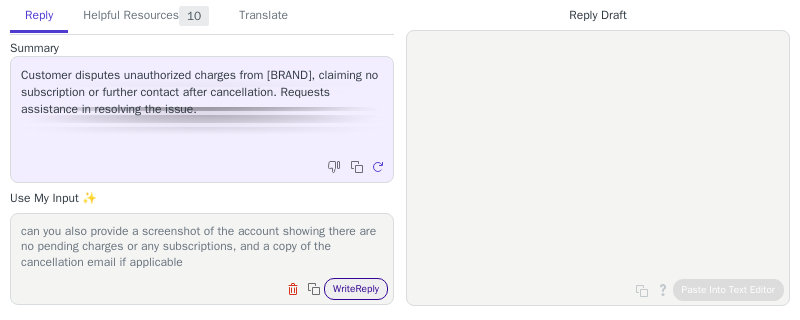 type on "For instances like this it's likely a technical issue despite it looks like fraud but since you've had previously transacated with the merchant before it's best if you contact them to see if they can issue a refund
can you also provide a screenshot of the account showing there are no pending charges or any subscriptions, and a copy of the cancellation email if applicable" 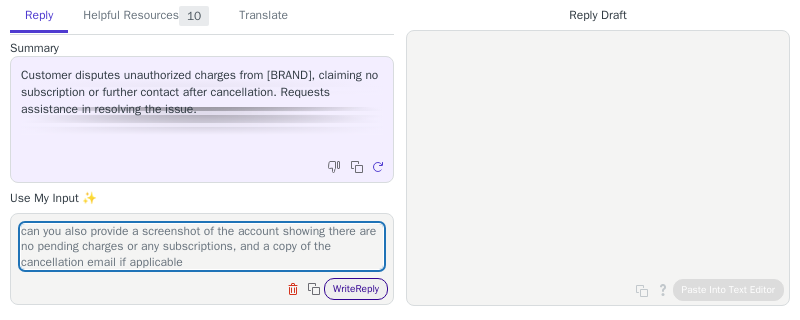 click on "Write  Reply" at bounding box center (356, 289) 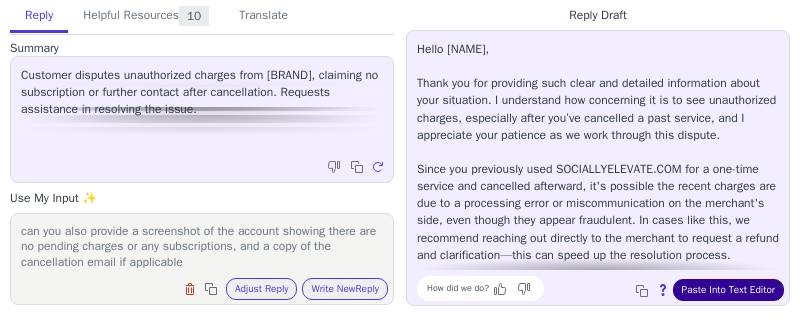 click on "Paste Into Text Editor" at bounding box center (728, 290) 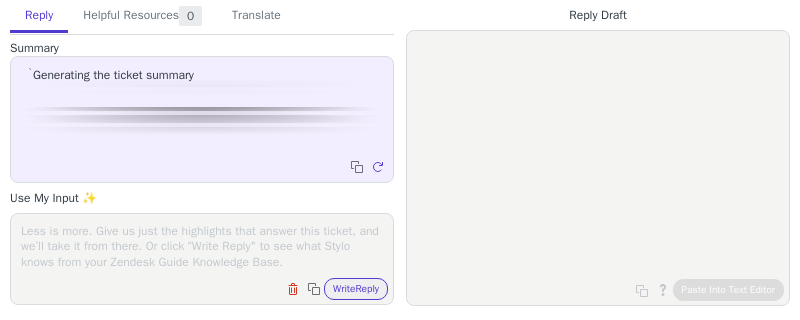 scroll, scrollTop: 0, scrollLeft: 0, axis: both 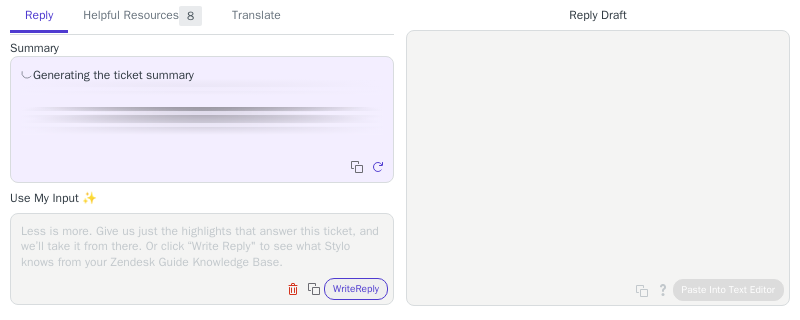 paste on "the funds were sent Unauthorized, so we need to return the wire for $166K. Please let the customer know." 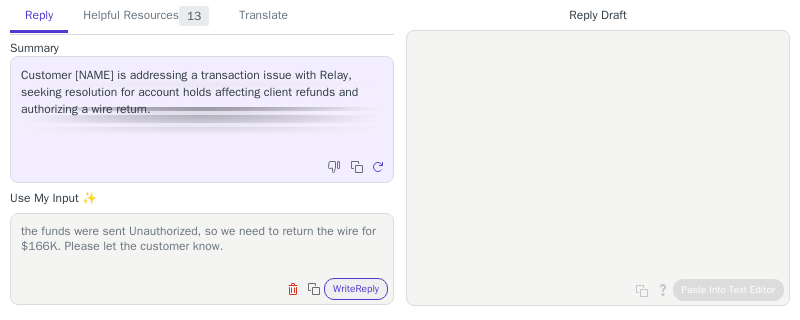 drag, startPoint x: 114, startPoint y: 251, endPoint x: 291, endPoint y: 251, distance: 177 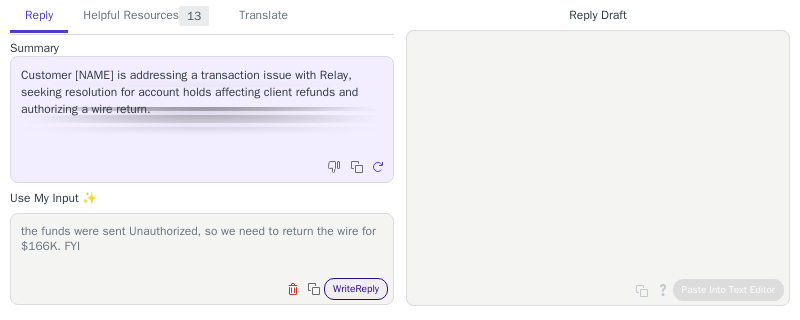 type on "the funds were sent Unauthorized, so we need to return the wire for $166K. FYI" 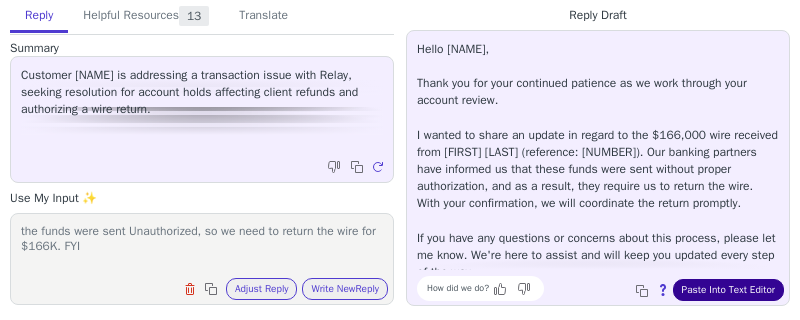 click on "Paste Into Text Editor" at bounding box center (728, 290) 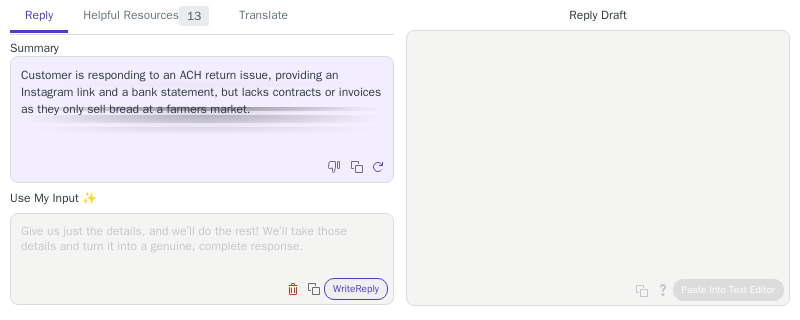 scroll, scrollTop: 0, scrollLeft: 0, axis: both 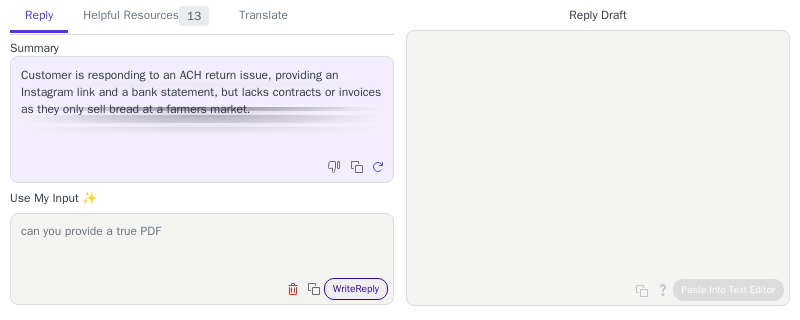 type on "can you provide a true PDF" 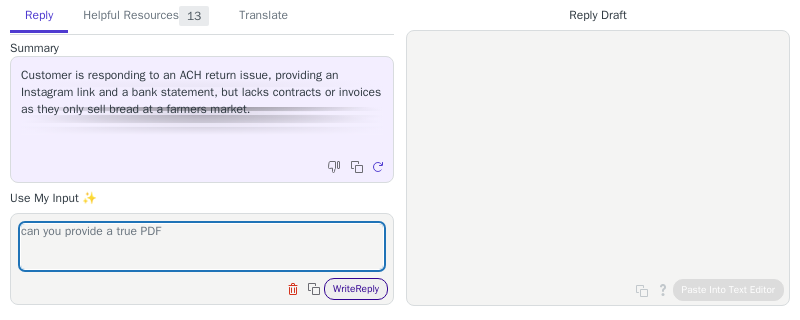 click on "Write  Reply" at bounding box center [356, 289] 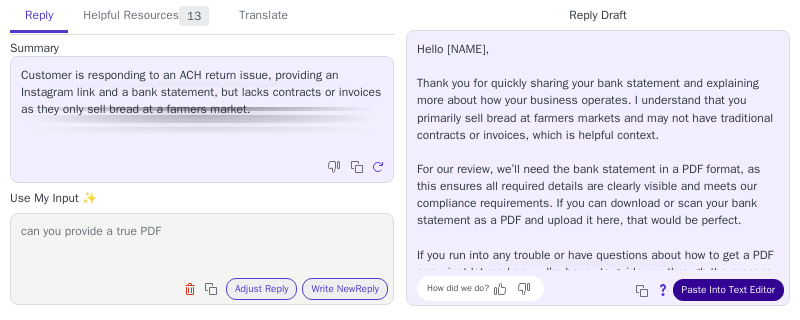 click on "Paste Into Text Editor" at bounding box center (728, 290) 